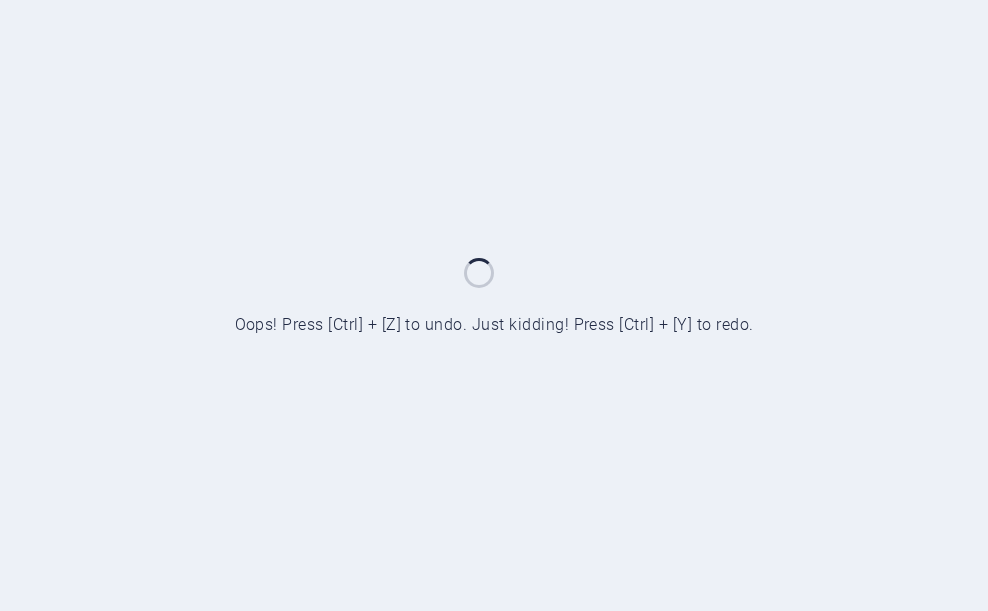 scroll, scrollTop: 0, scrollLeft: 0, axis: both 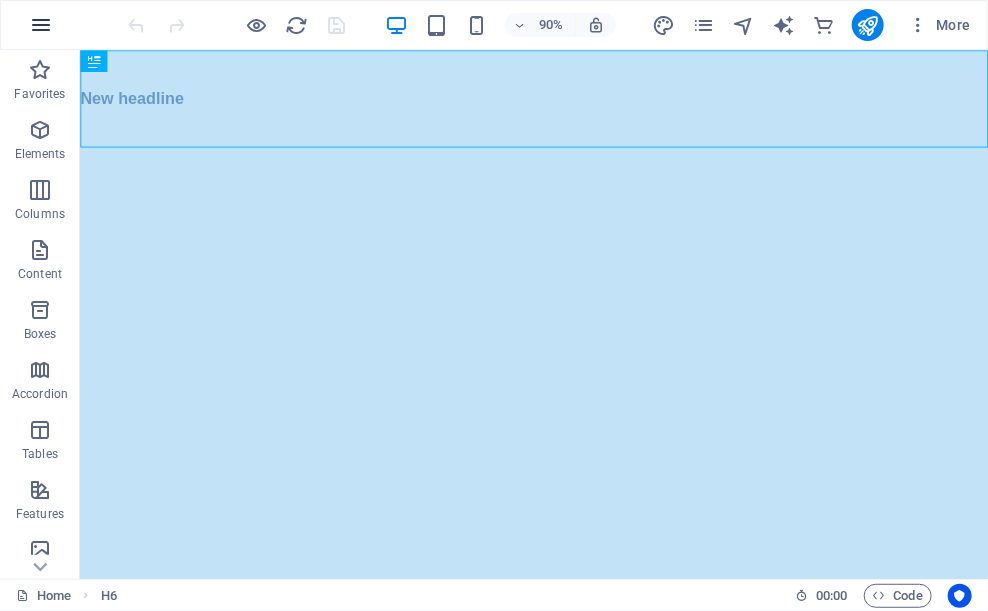 click at bounding box center (41, 25) 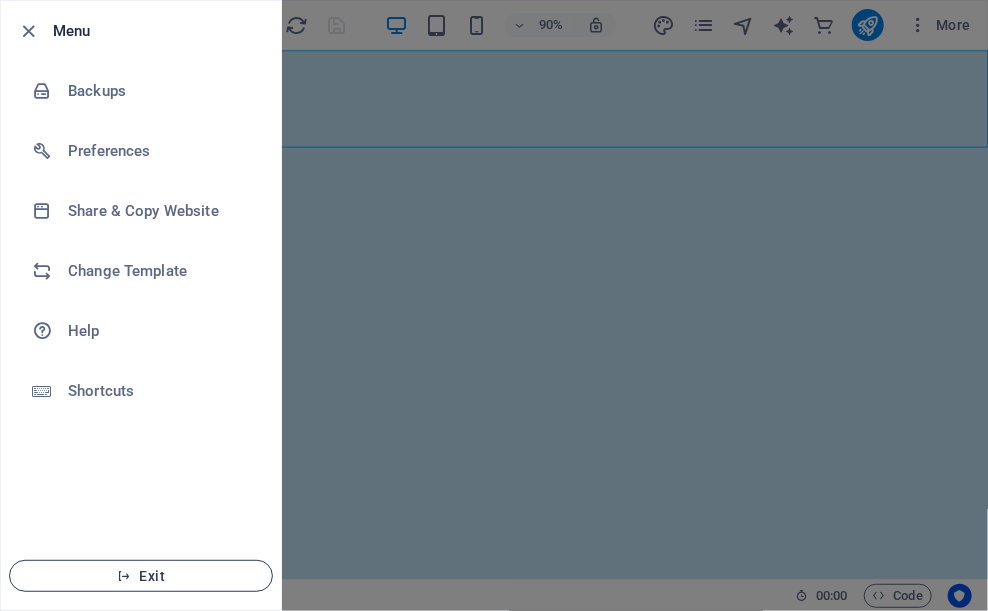 click on "Exit" at bounding box center (141, 576) 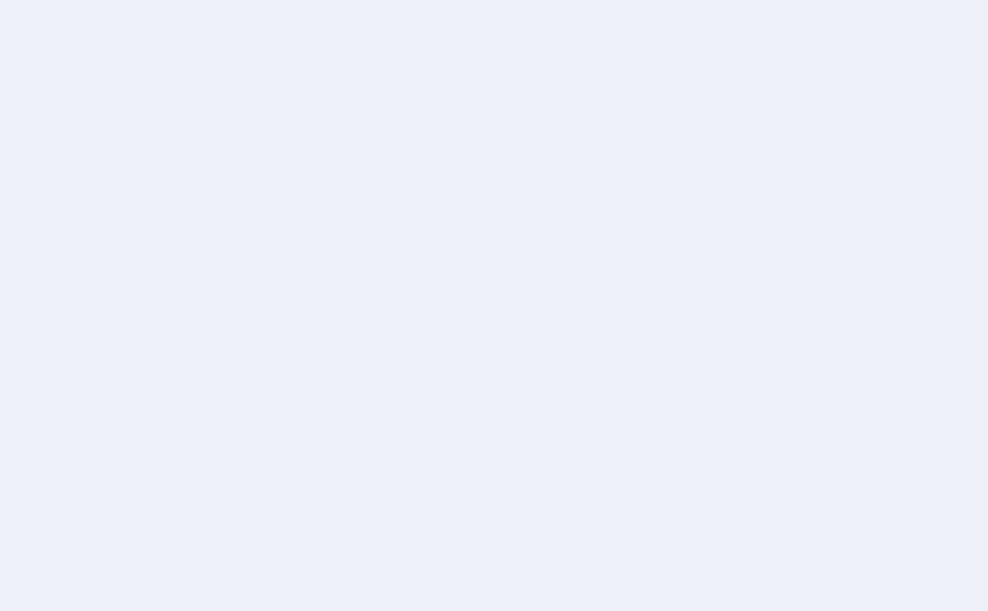 scroll, scrollTop: 0, scrollLeft: 0, axis: both 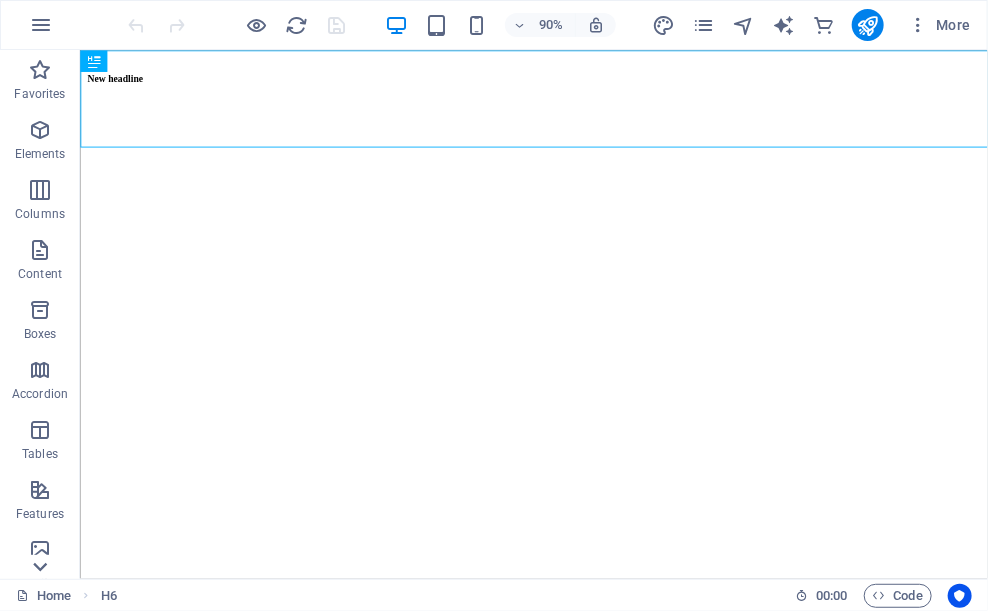 click 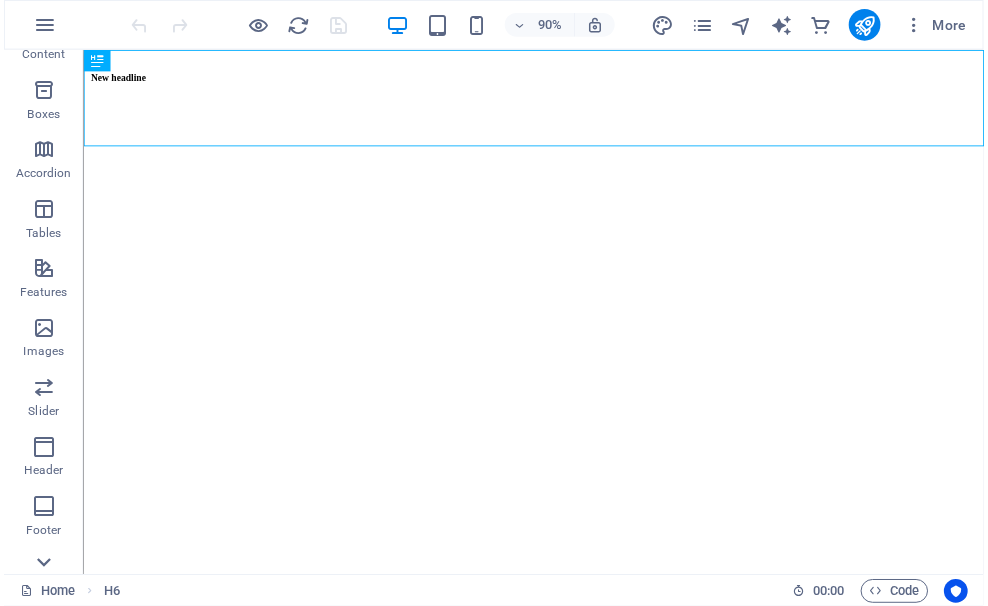 scroll, scrollTop: 431, scrollLeft: 0, axis: vertical 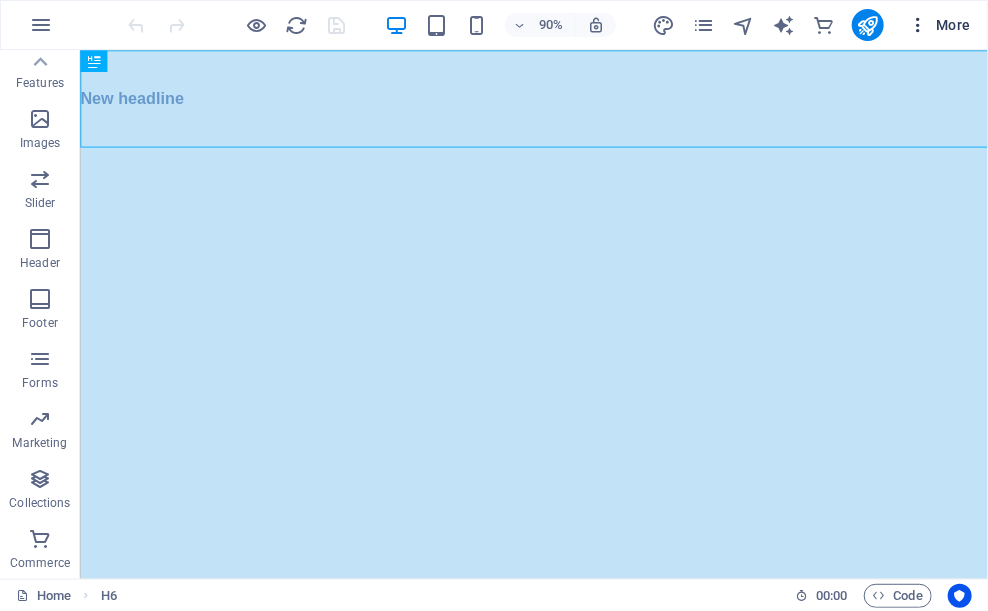 click at bounding box center (918, 25) 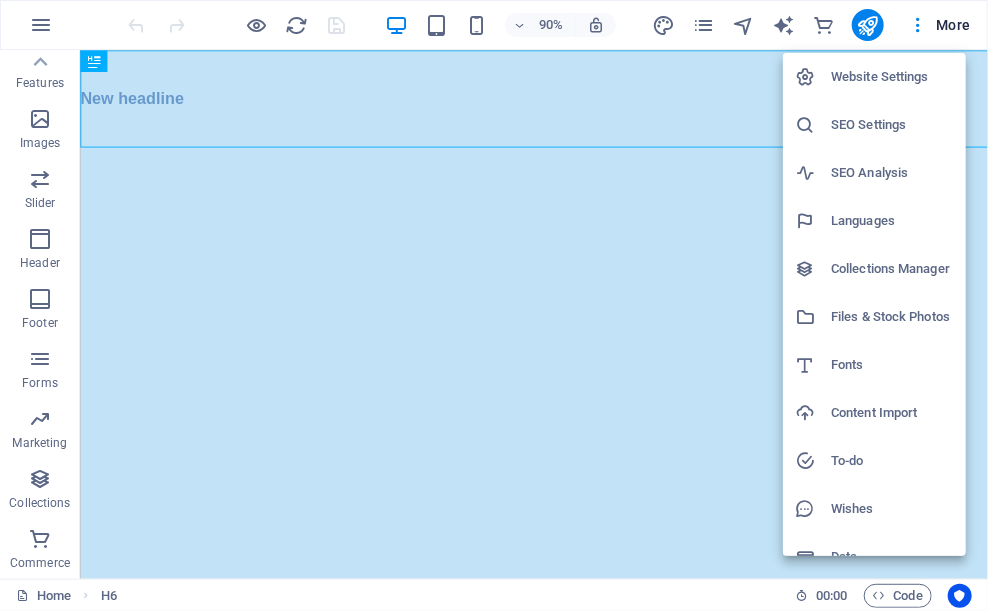 click on "Wishes" at bounding box center [874, 509] 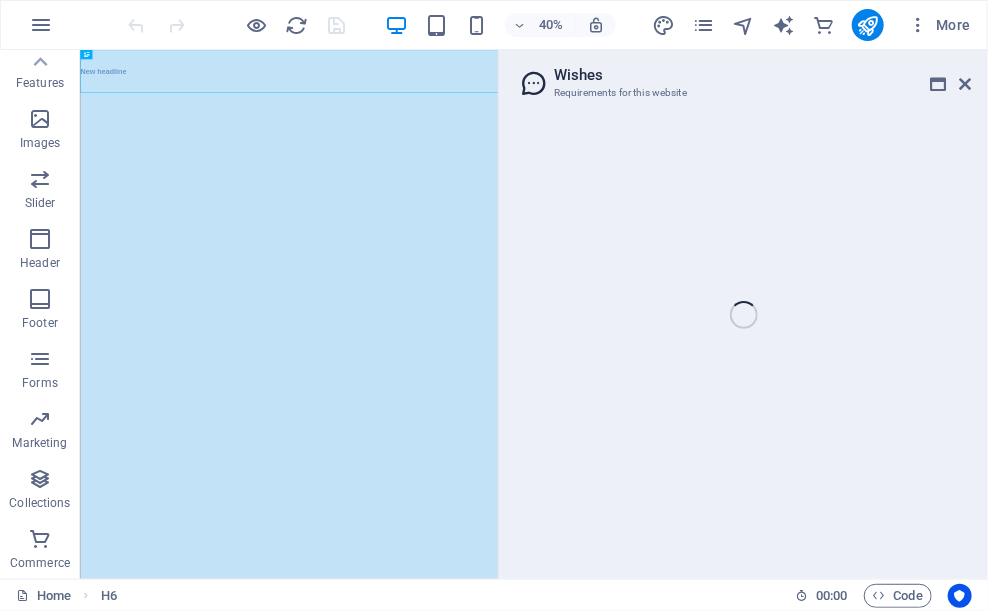 type 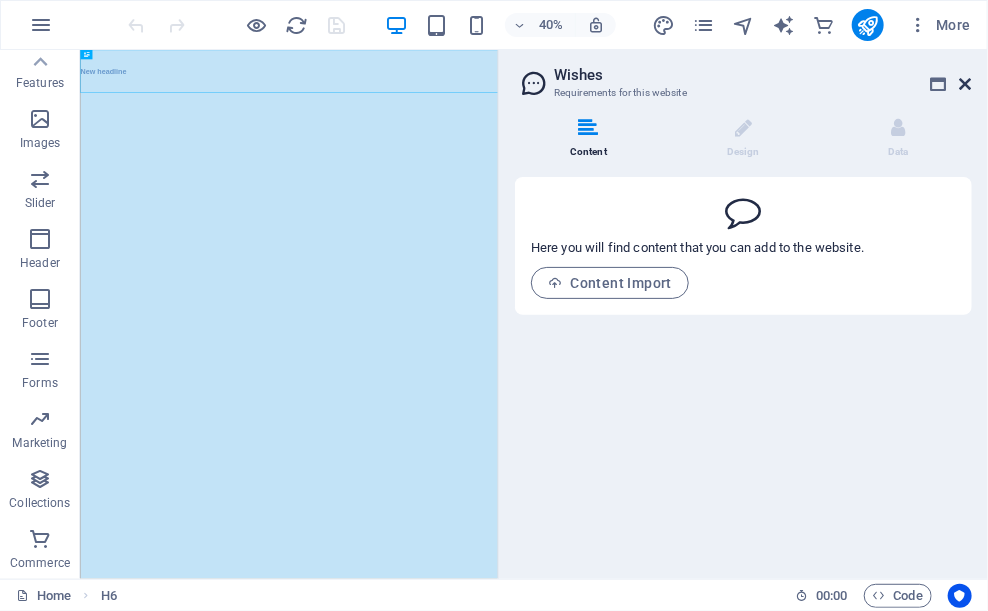 click at bounding box center [966, 84] 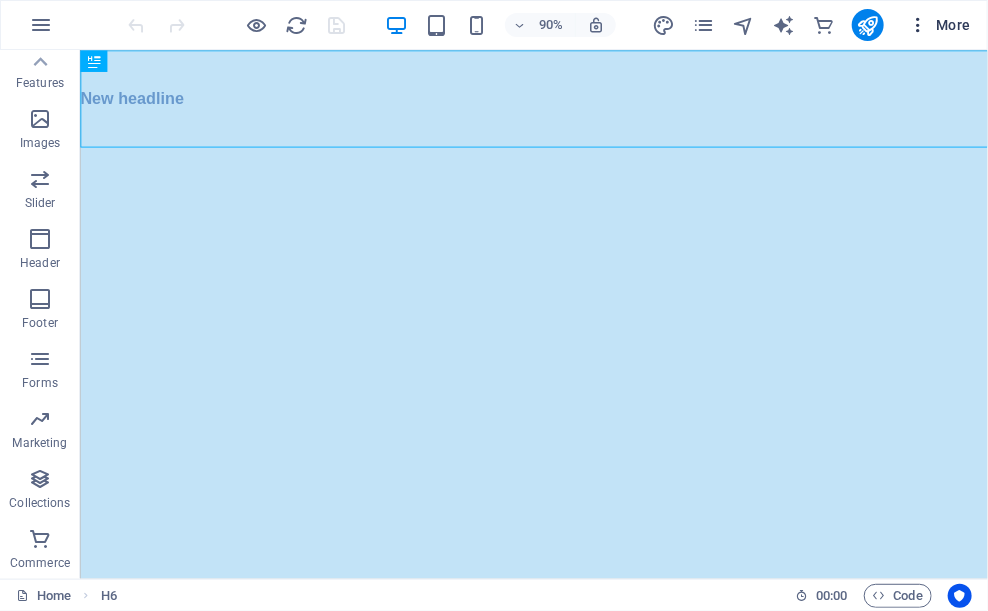 click on "More" at bounding box center [939, 25] 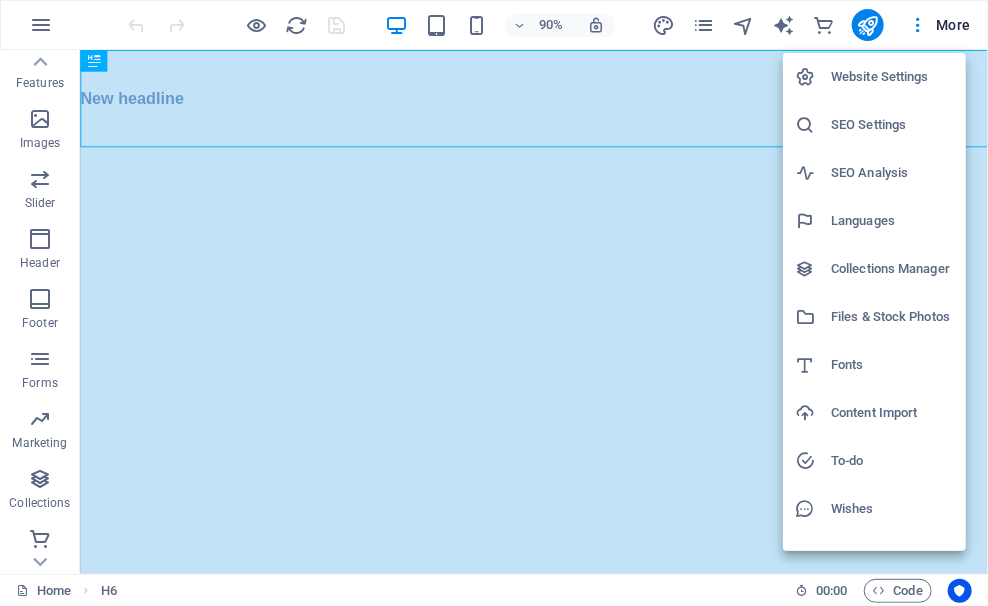 click on "Website Settings" at bounding box center (892, 77) 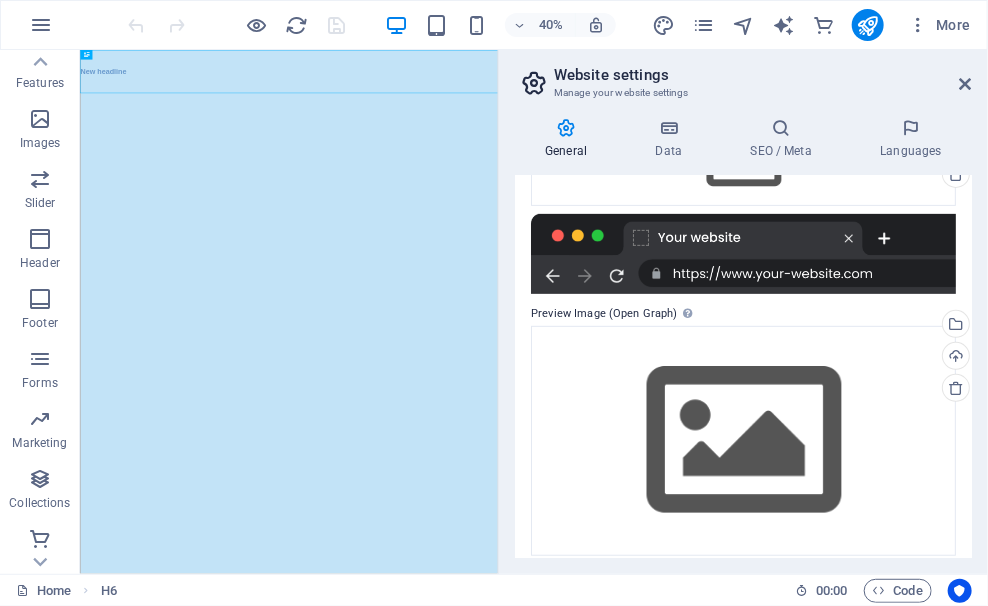 scroll, scrollTop: 299, scrollLeft: 0, axis: vertical 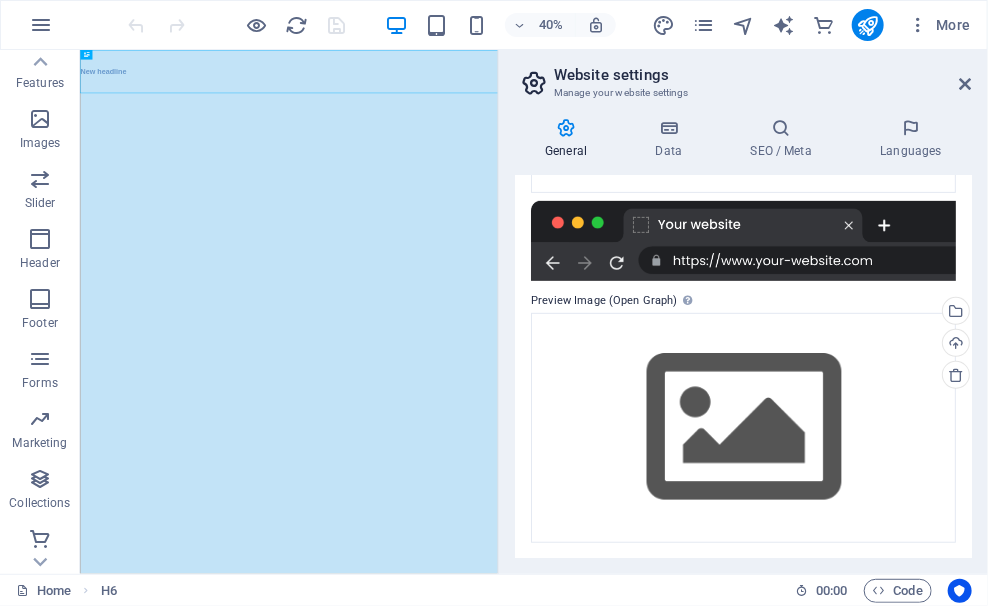 drag, startPoint x: 967, startPoint y: 413, endPoint x: 968, endPoint y: 441, distance: 28.01785 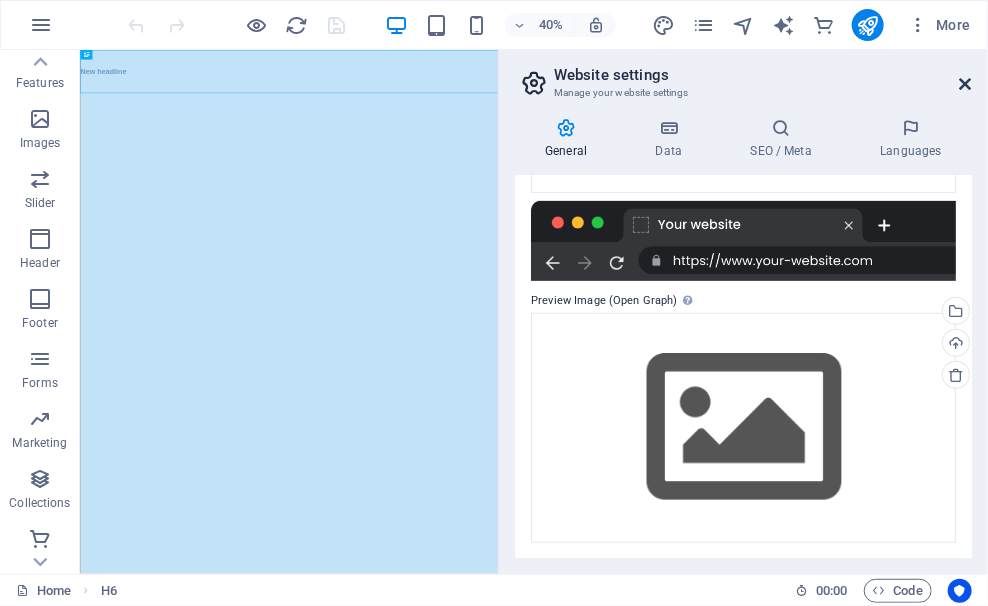 click at bounding box center [966, 84] 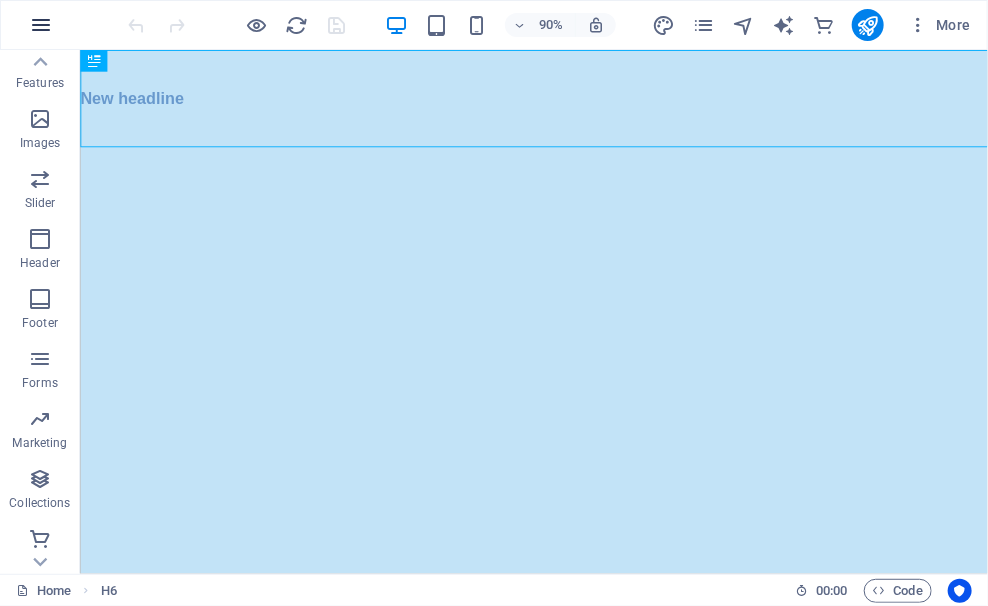 click at bounding box center [41, 25] 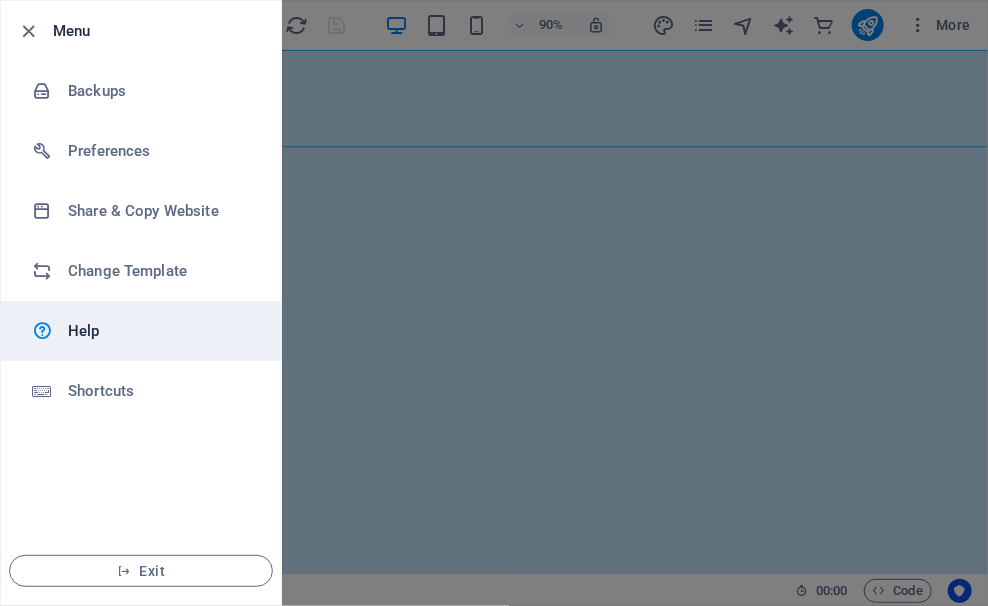 click on "Help" at bounding box center (160, 331) 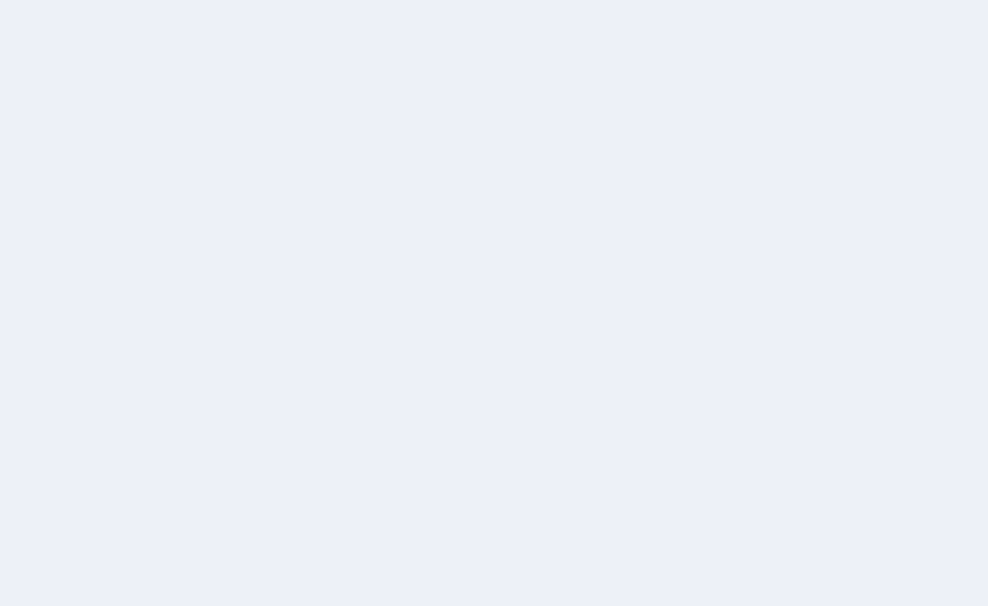 scroll, scrollTop: 0, scrollLeft: 0, axis: both 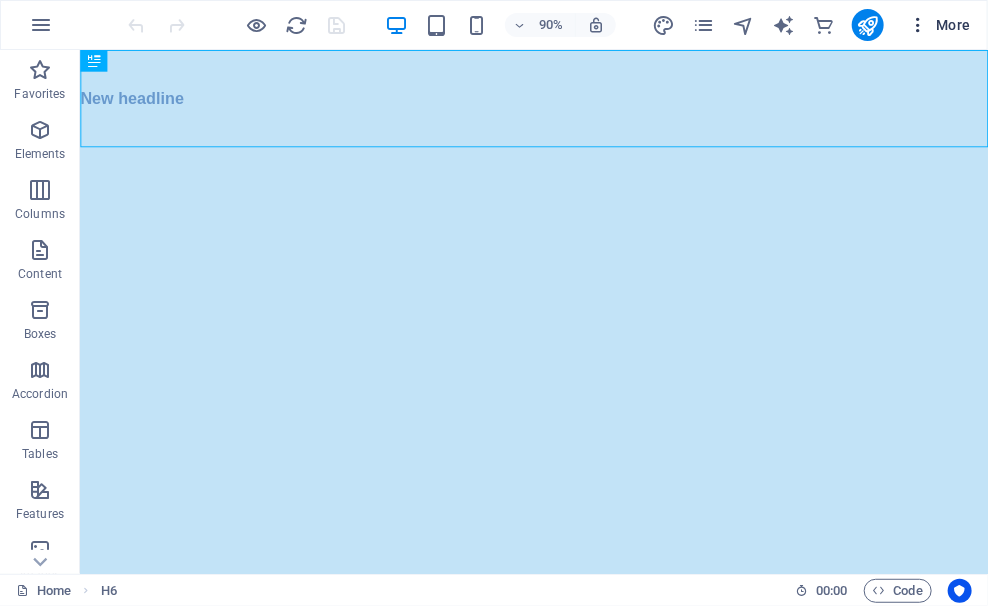 click at bounding box center [918, 25] 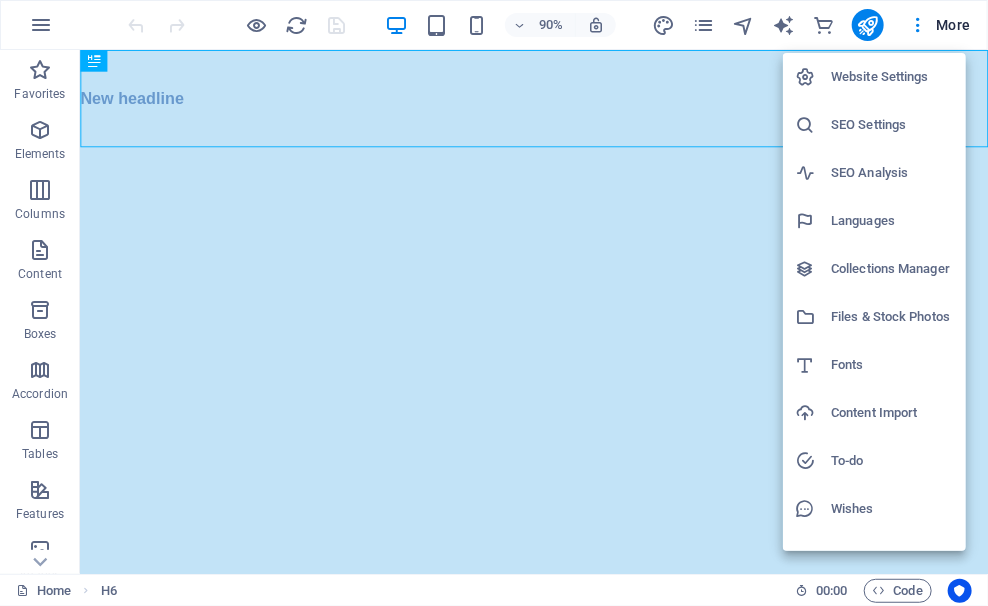 click on "Website Settings" at bounding box center [874, 77] 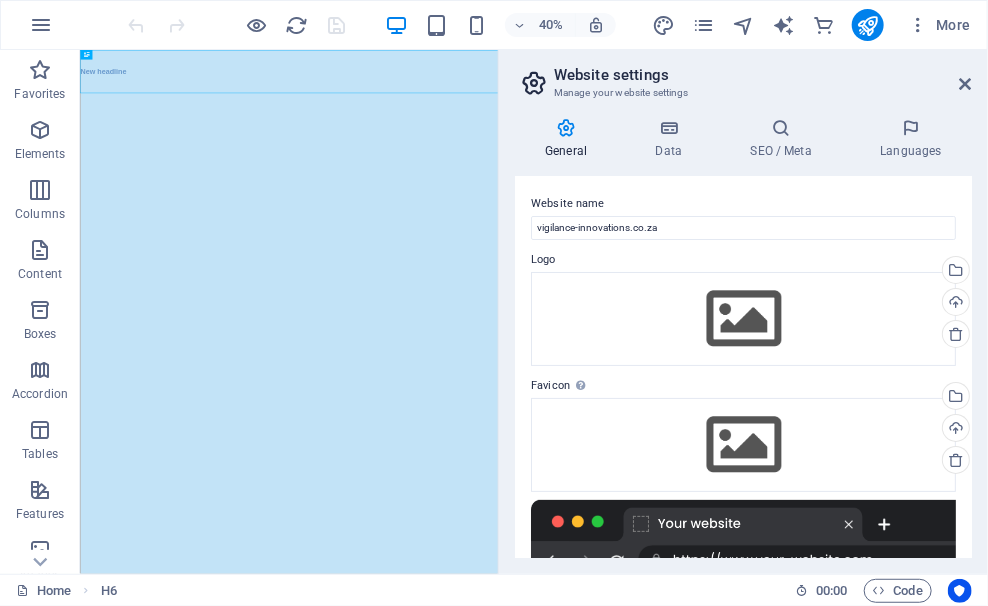 drag, startPoint x: 966, startPoint y: 263, endPoint x: 968, endPoint y: 315, distance: 52.03845 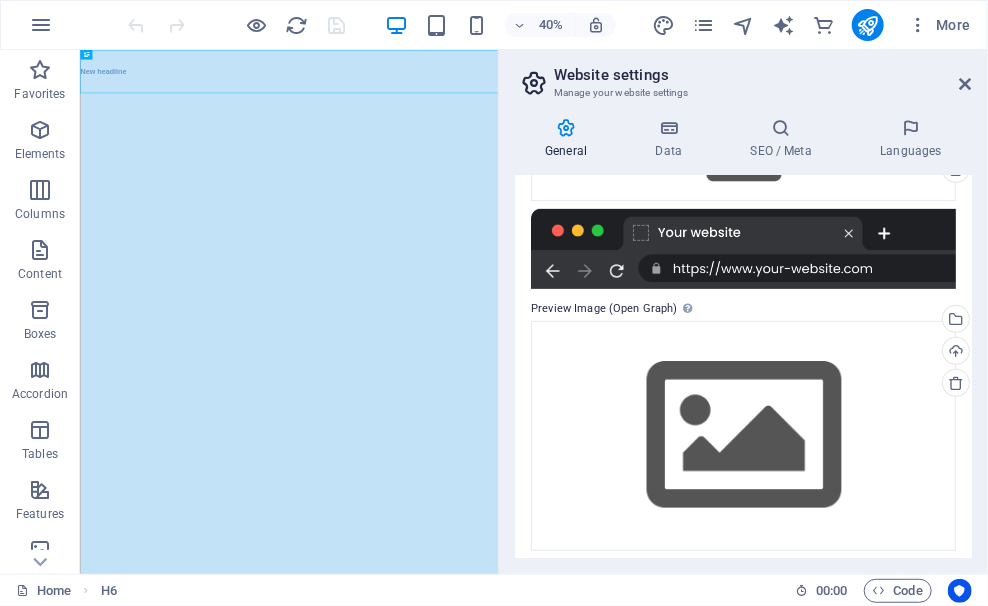 scroll, scrollTop: 299, scrollLeft: 0, axis: vertical 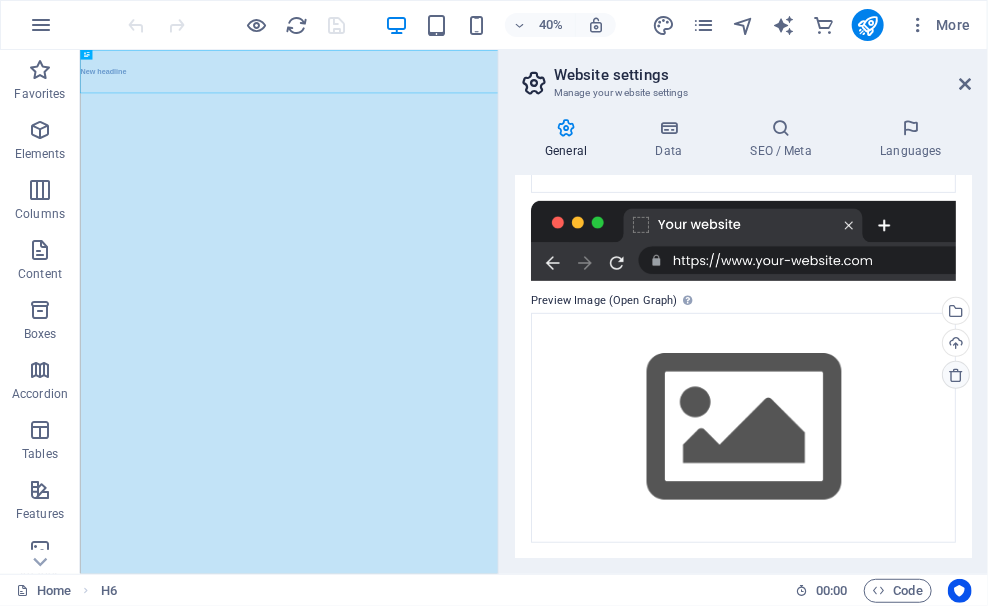 click at bounding box center (956, 375) 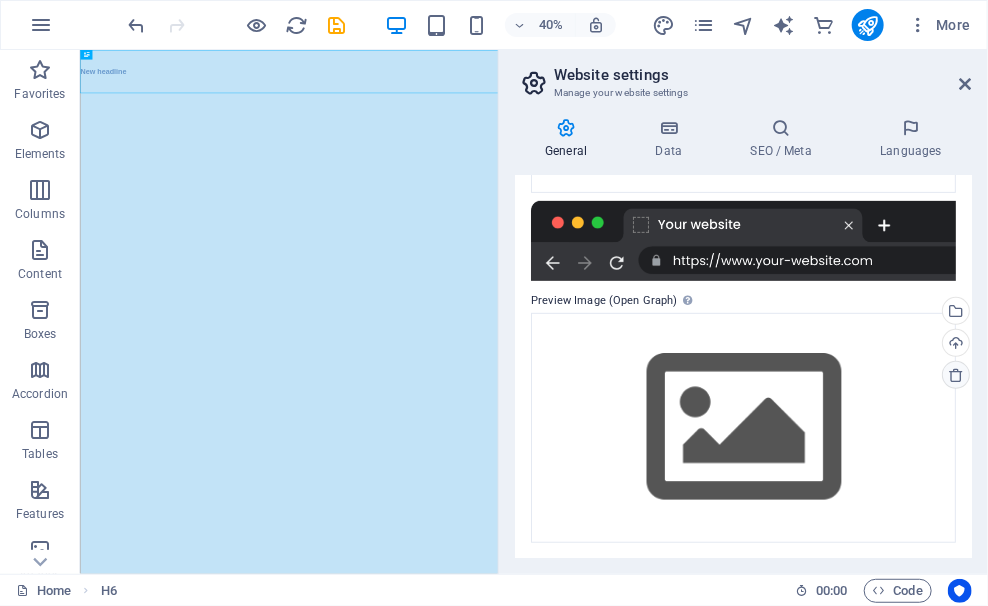 click at bounding box center [956, 375] 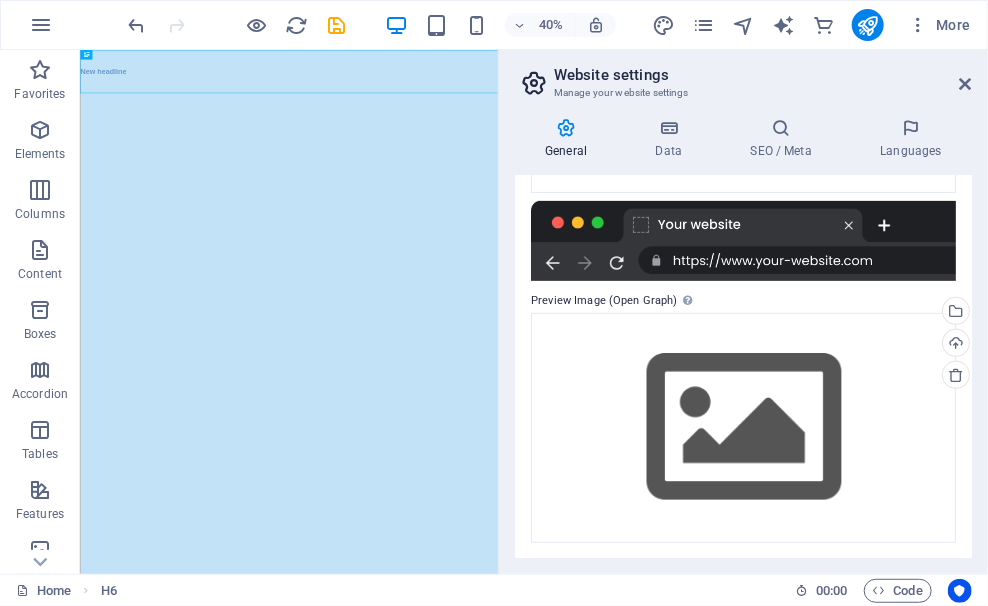 click on "General  Data  SEO / Meta  Languages Website name vigilance-innovations.co.za Logo Drag files here, click to choose files or select files from Files or our free stock photos & videos Select files from the file manager, stock photos, or upload file(s) Upload Favicon Set the favicon of your website here. A favicon is a small icon shown in the browser tab next to your website title. It helps visitors identify your website. Drag files here, click to choose files or select files from Files or our free stock photos & videos Select files from the file manager, stock photos, or upload file(s) Upload Preview Image (Open Graph) This image will be shown when the website is shared on social networks Drag files here, click to choose files or select files from Files or our free stock photos & videos Select files from the file manager, stock photos, or upload file(s) Upload Contact data for this website. This can be used everywhere on the website and will update automatically. Company vigilance-innovations.co.za First name" at bounding box center [743, 338] 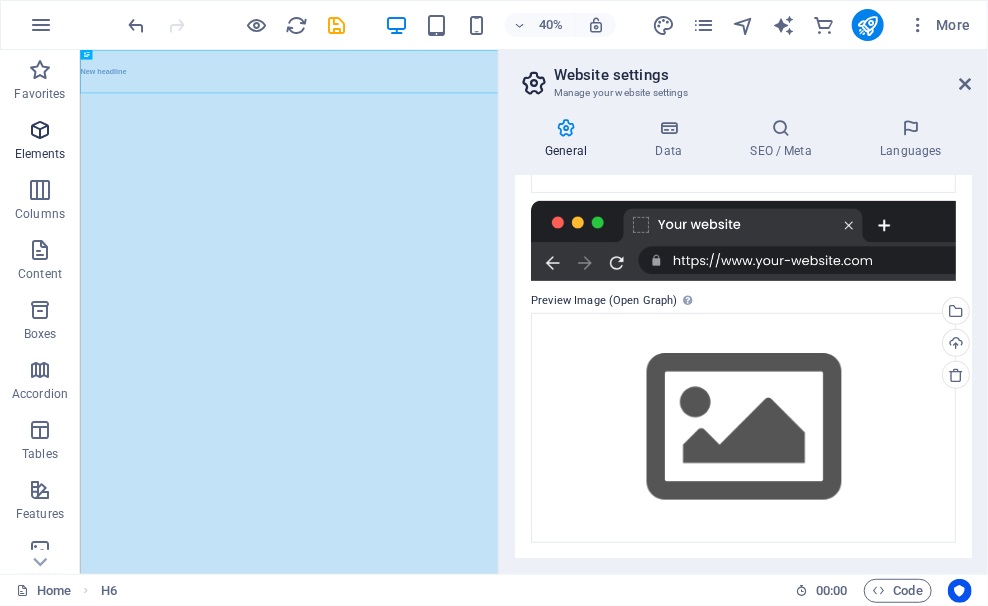 click on "Elements" at bounding box center (40, 142) 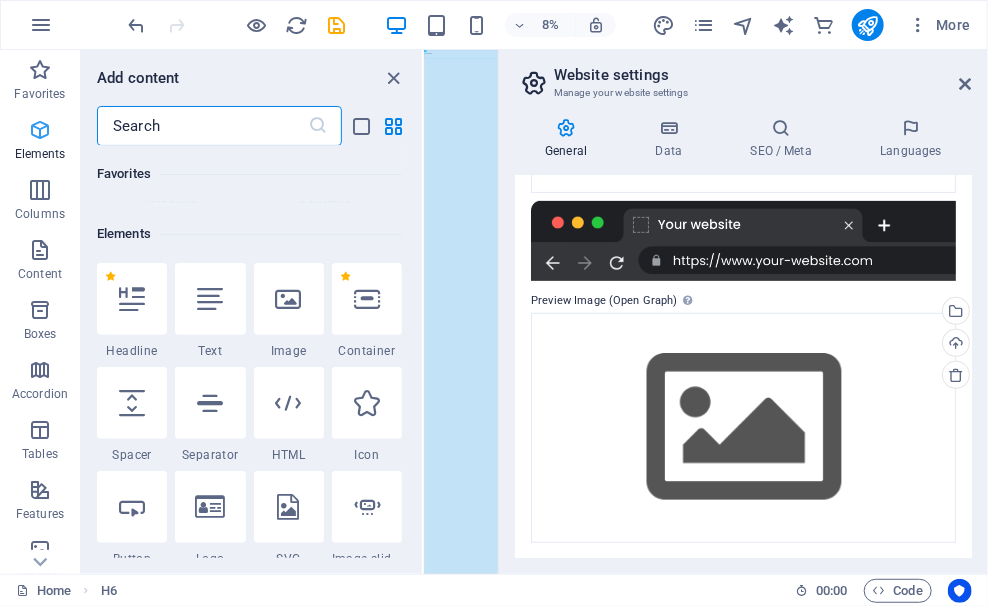 scroll, scrollTop: 200, scrollLeft: 0, axis: vertical 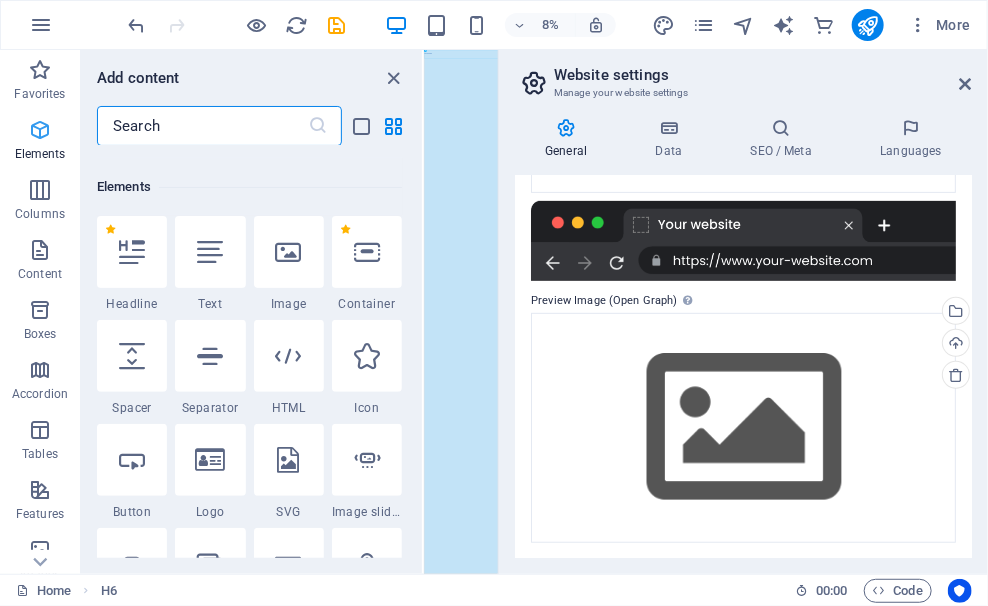 click at bounding box center (40, 130) 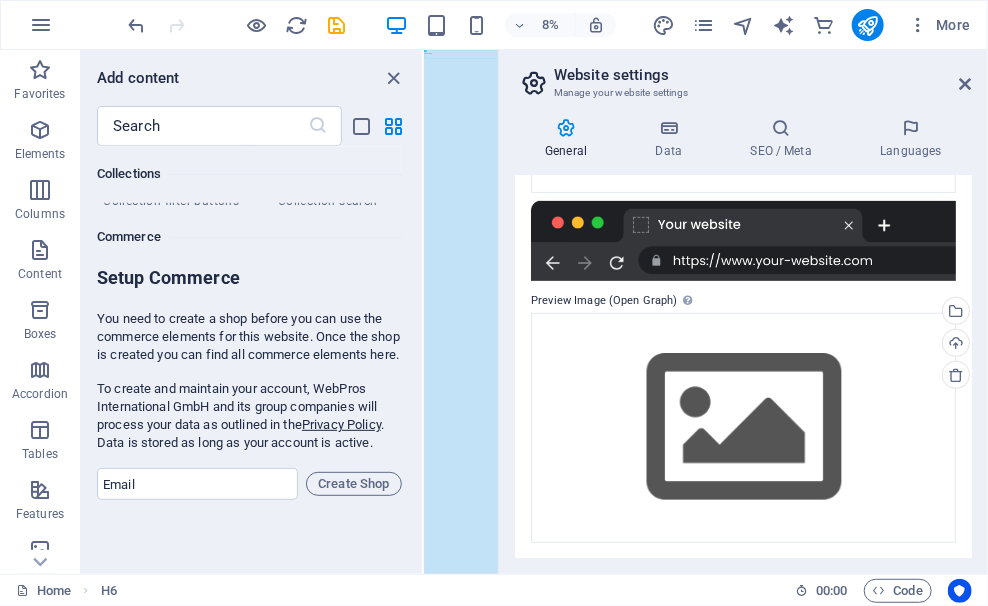 scroll, scrollTop: 19470, scrollLeft: 0, axis: vertical 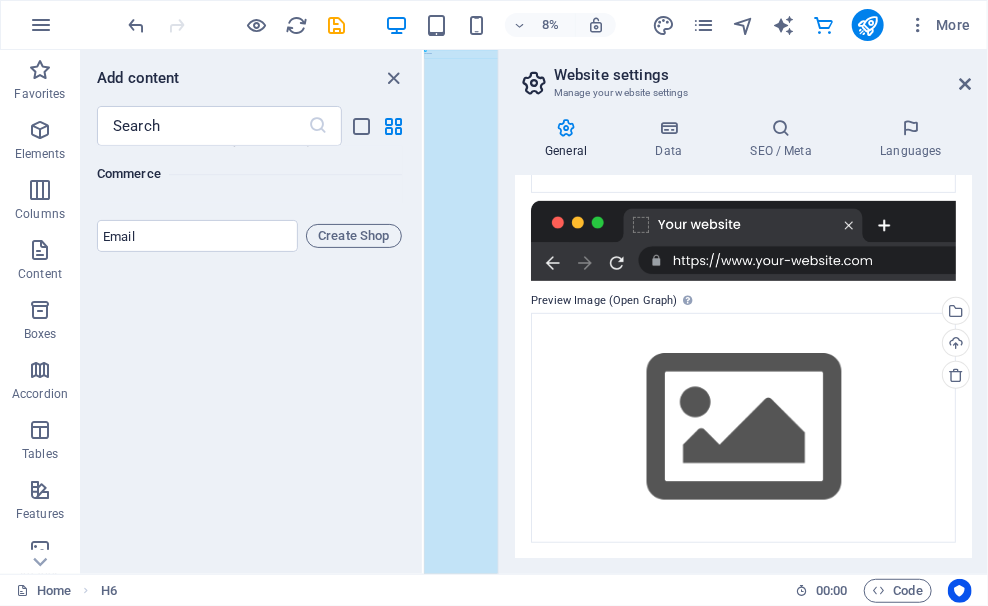 click on "New headline" at bounding box center [908, 97] 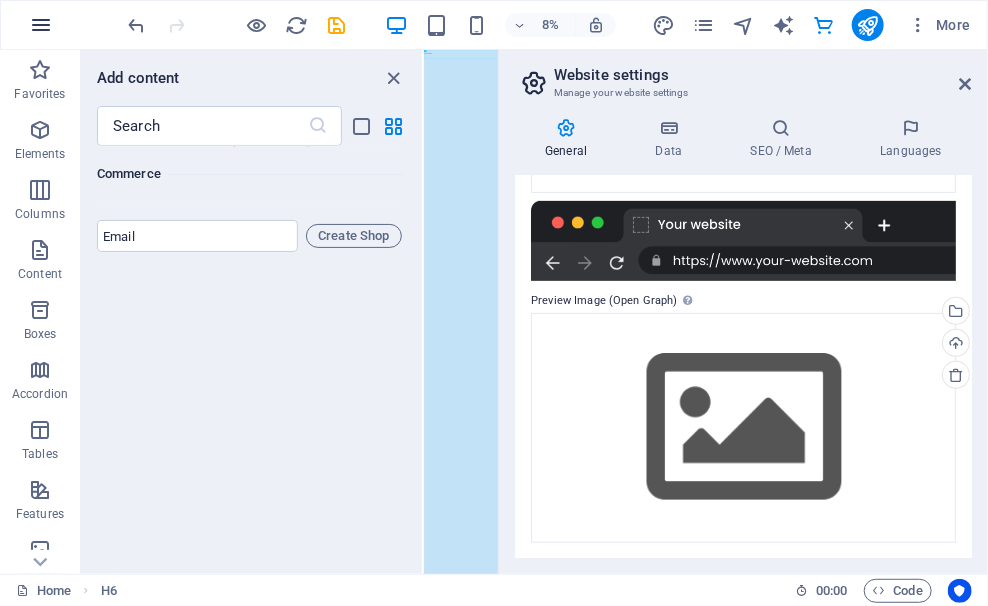 click at bounding box center (41, 25) 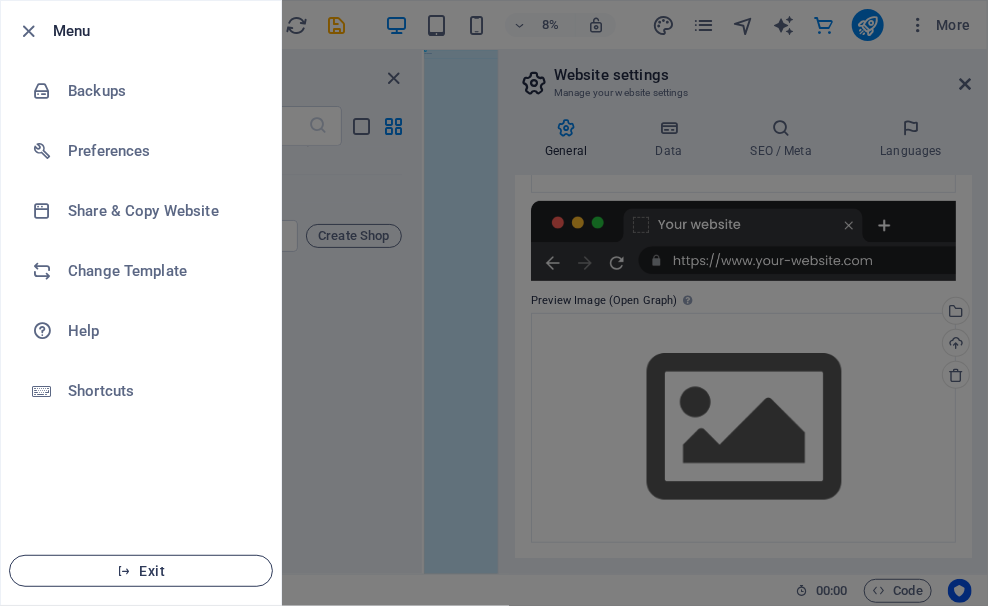 click on "Exit" at bounding box center [141, 571] 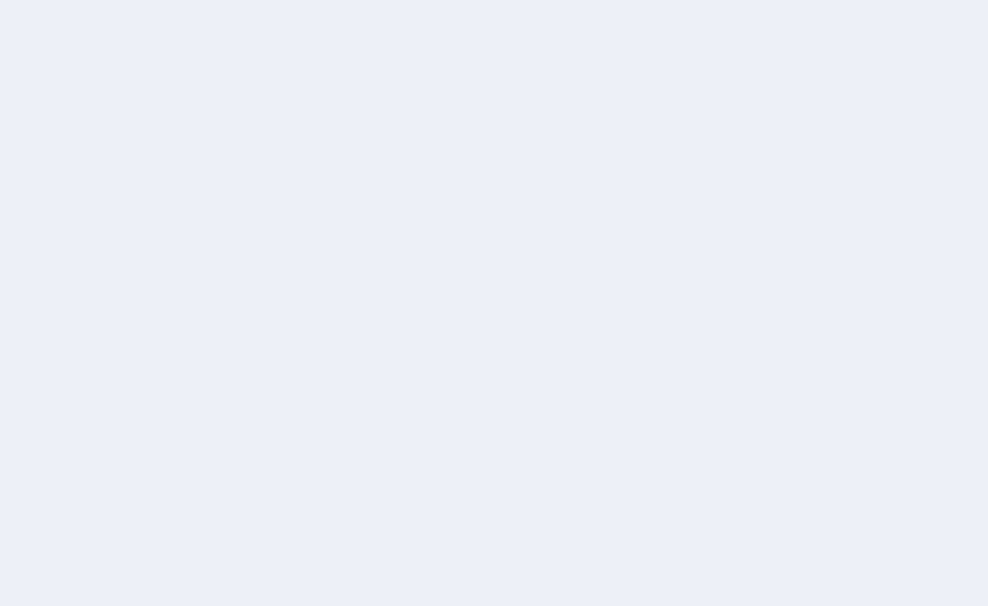 scroll, scrollTop: 0, scrollLeft: 0, axis: both 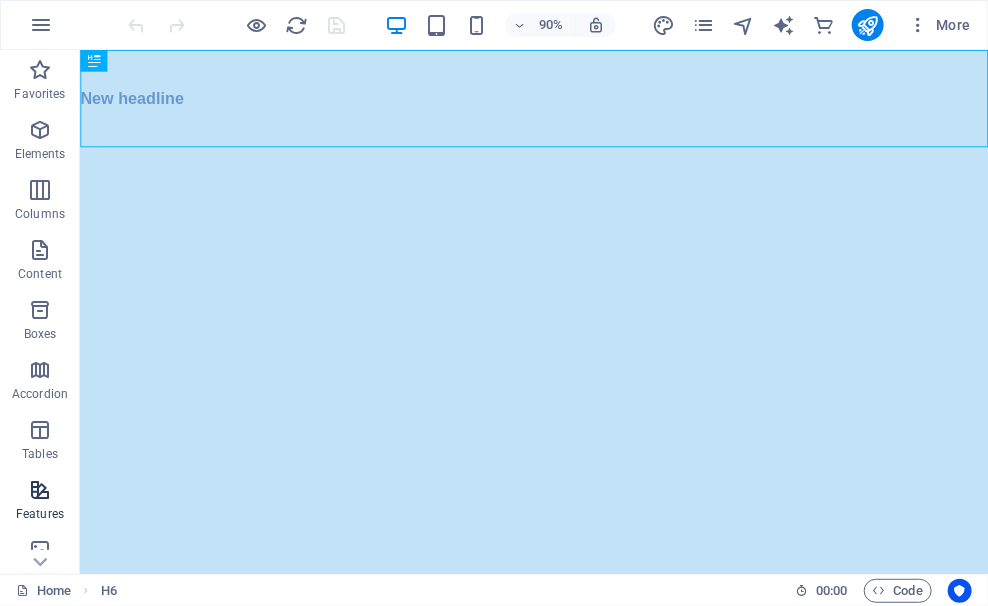 click on "Features" at bounding box center [40, 500] 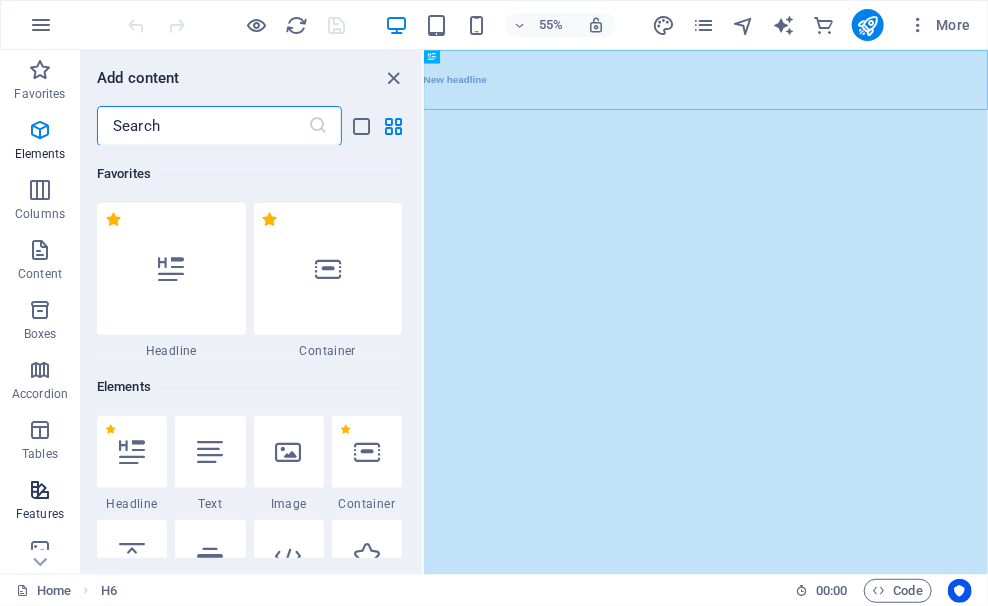 scroll, scrollTop: 7793, scrollLeft: 0, axis: vertical 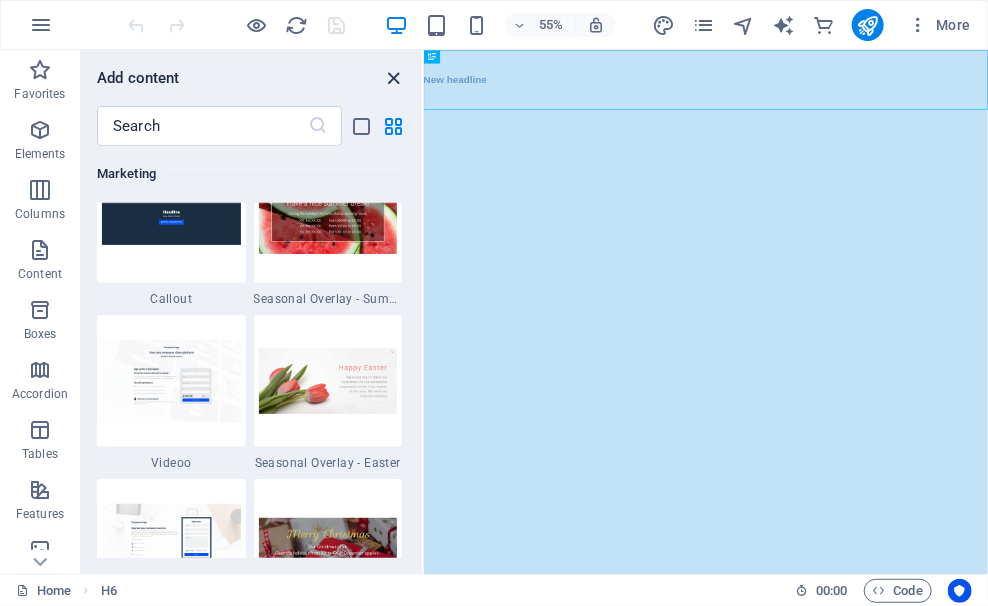 click at bounding box center (394, 78) 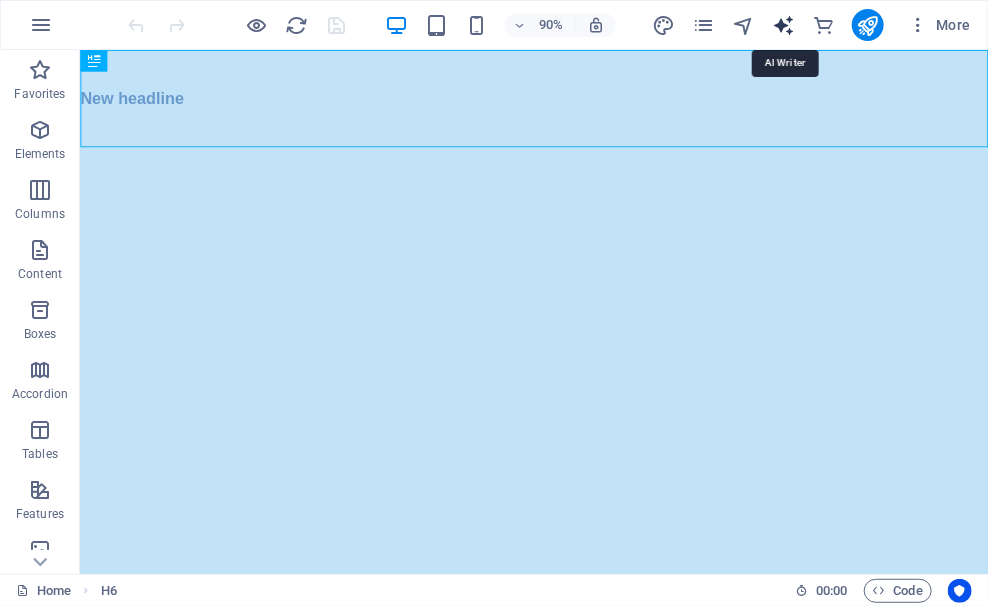 click at bounding box center [783, 25] 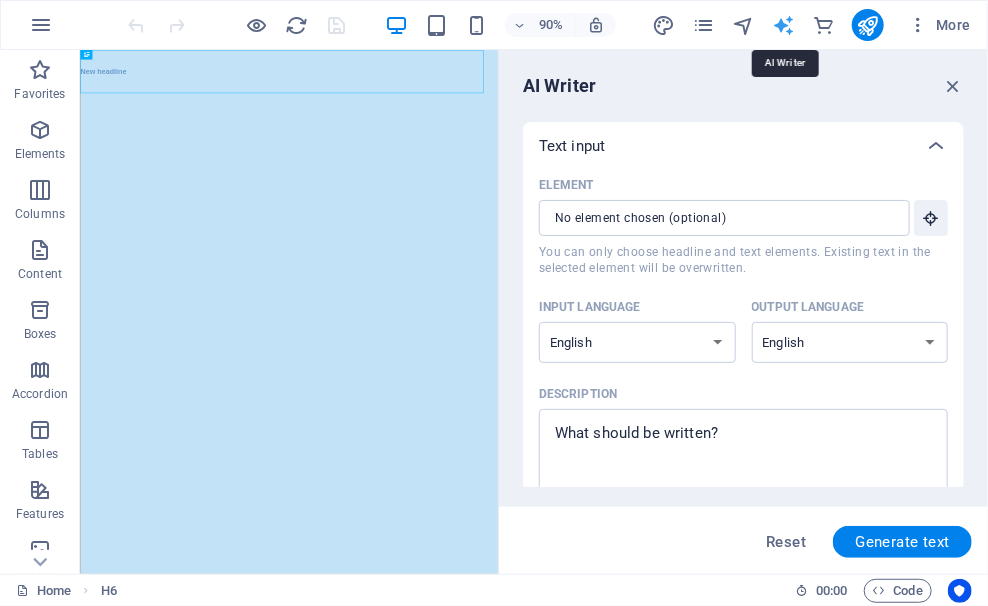 scroll, scrollTop: 0, scrollLeft: 0, axis: both 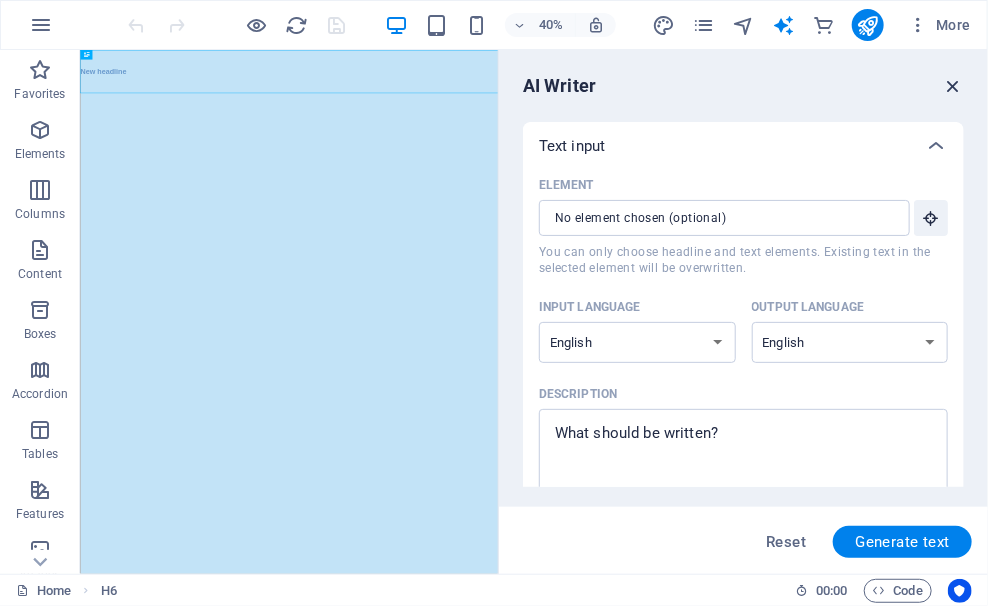 click at bounding box center [953, 86] 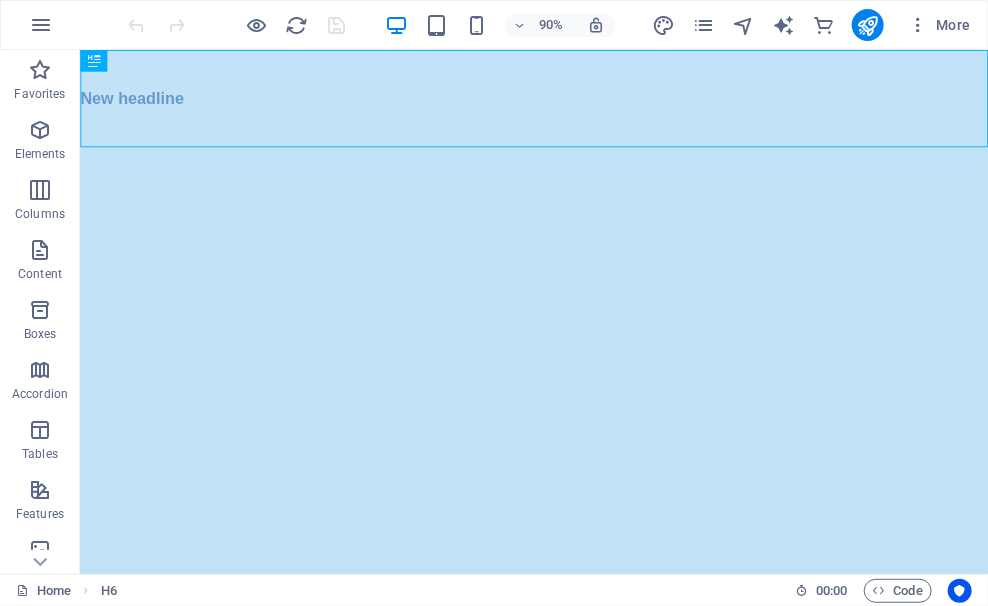 click on "New headline" at bounding box center (583, 103) 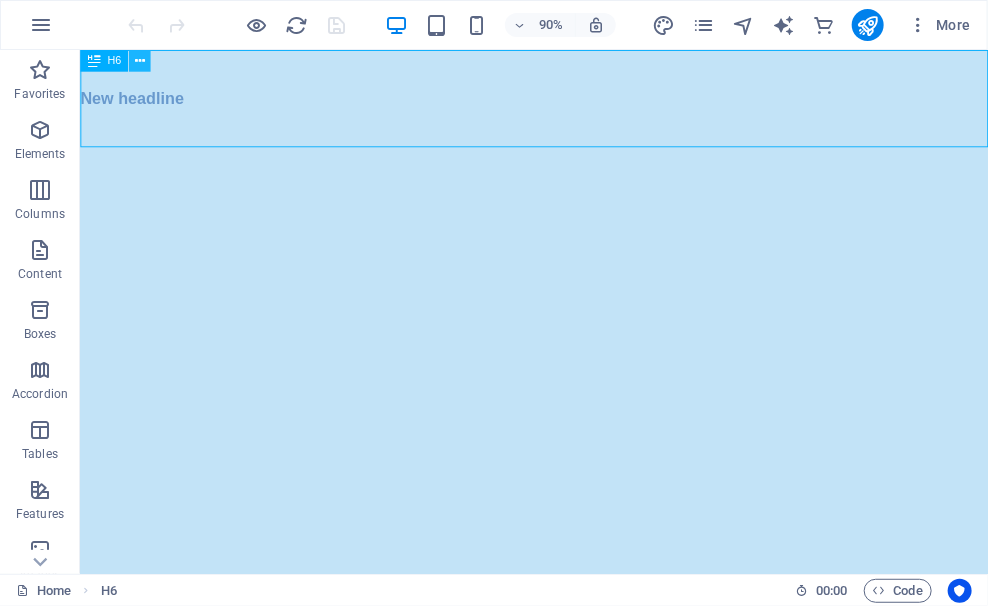 click at bounding box center [140, 60] 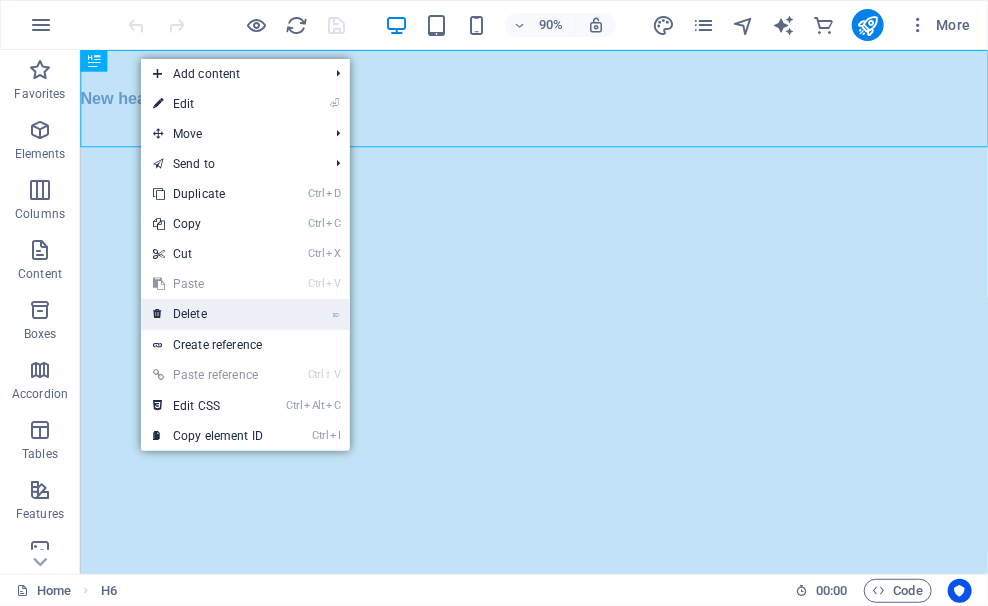 click on "⌦  Delete" at bounding box center [208, 314] 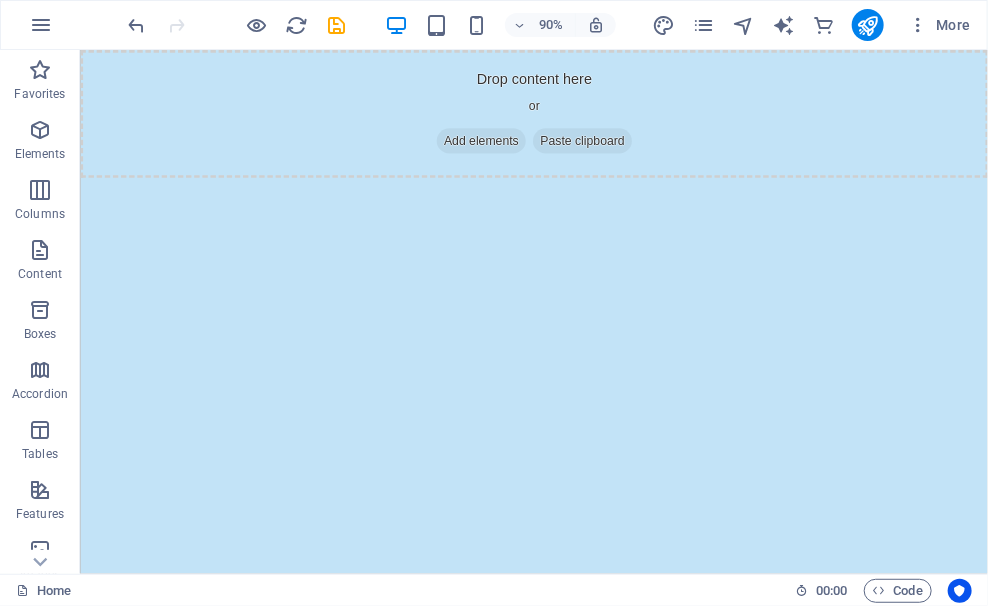 click on "Drop content here or  Add elements  Paste clipboard" at bounding box center (583, 120) 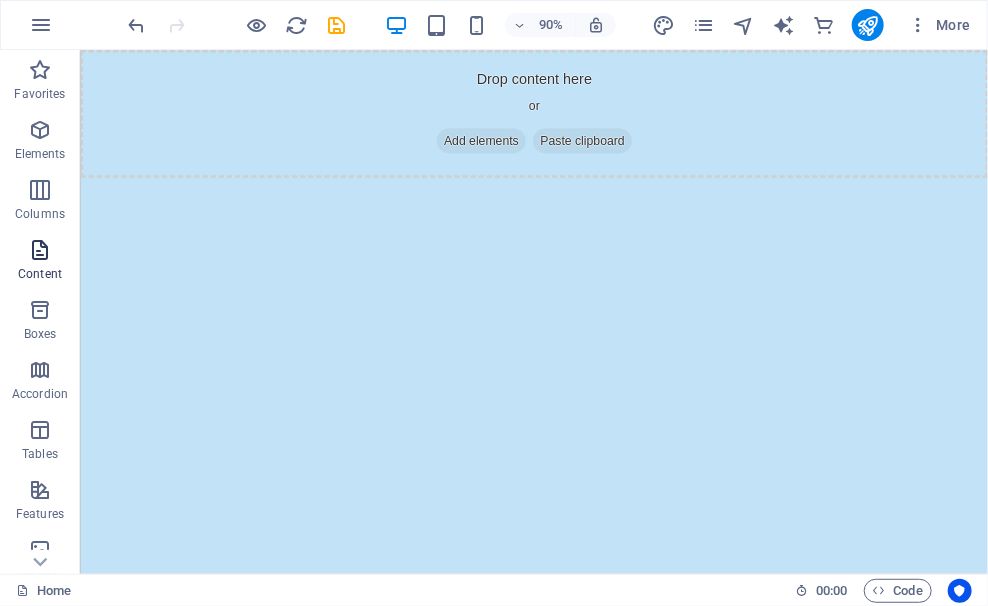 click at bounding box center [40, 250] 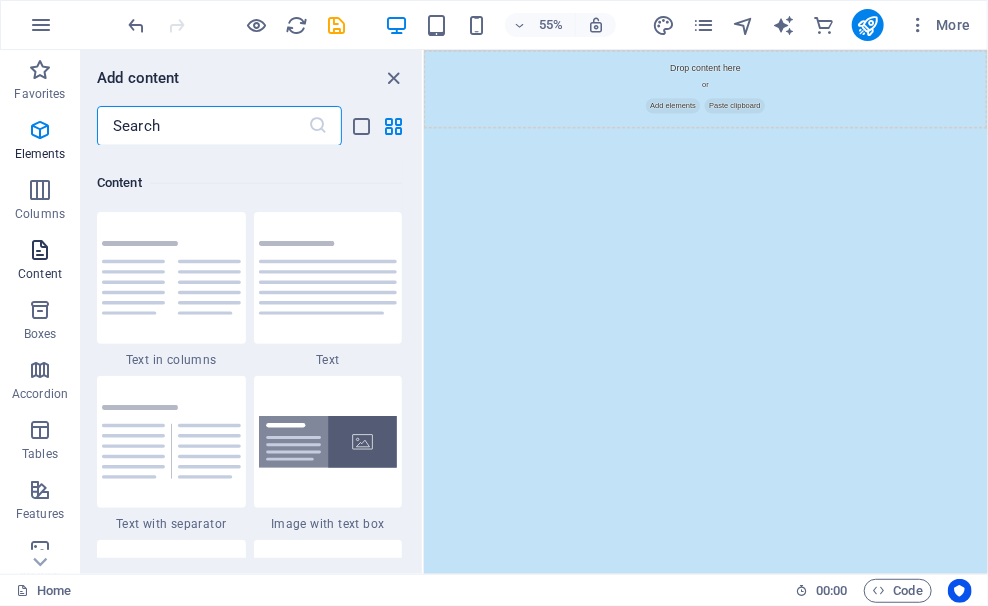 scroll, scrollTop: 3498, scrollLeft: 0, axis: vertical 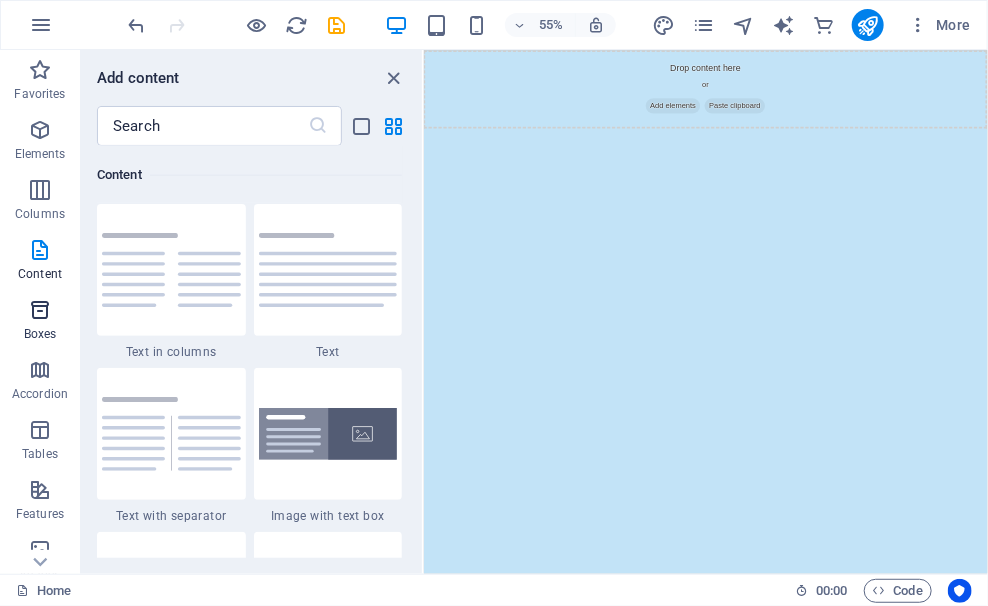 click at bounding box center (40, 310) 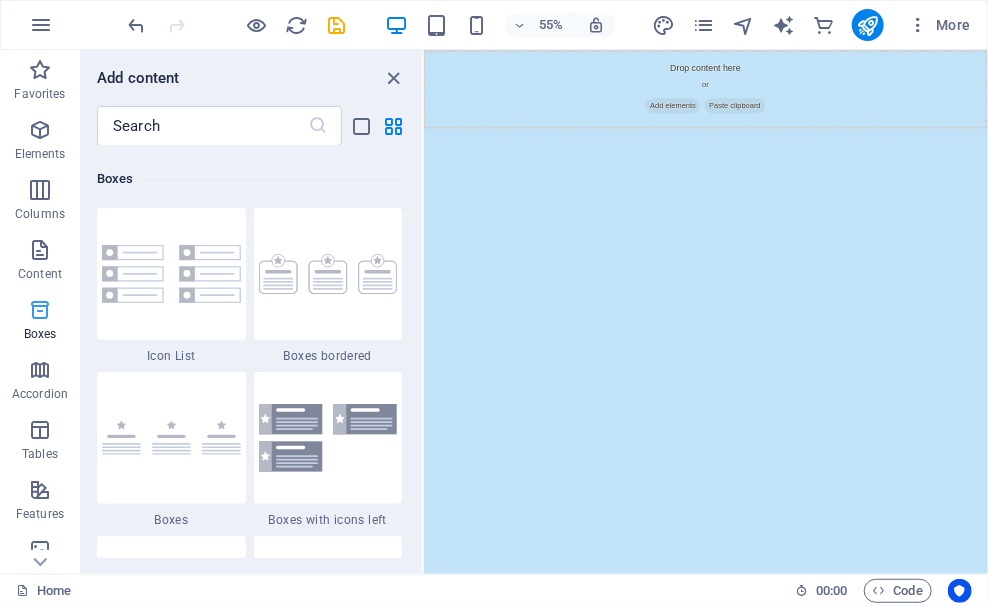 scroll, scrollTop: 5515, scrollLeft: 0, axis: vertical 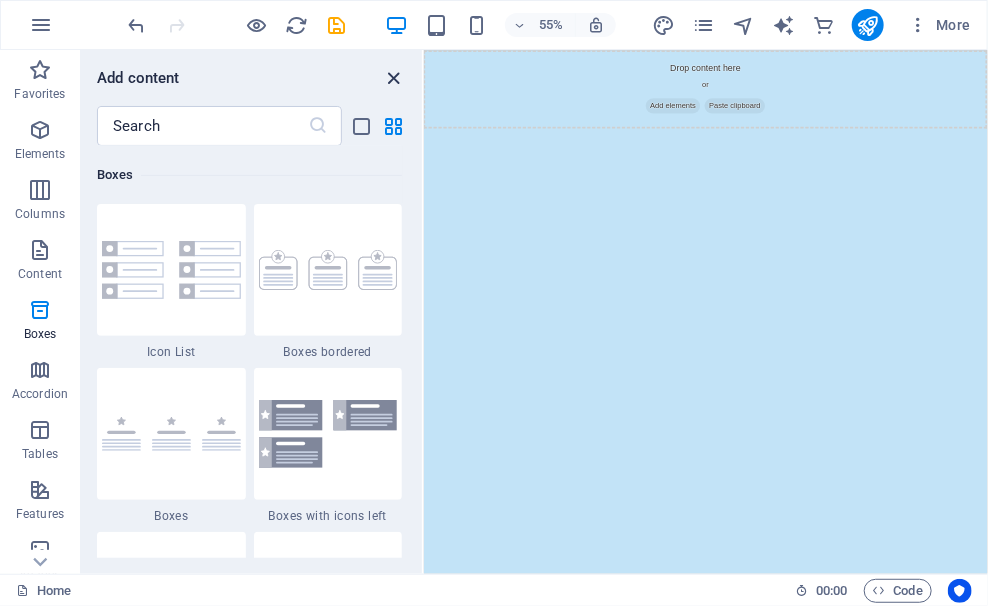 click at bounding box center (394, 78) 